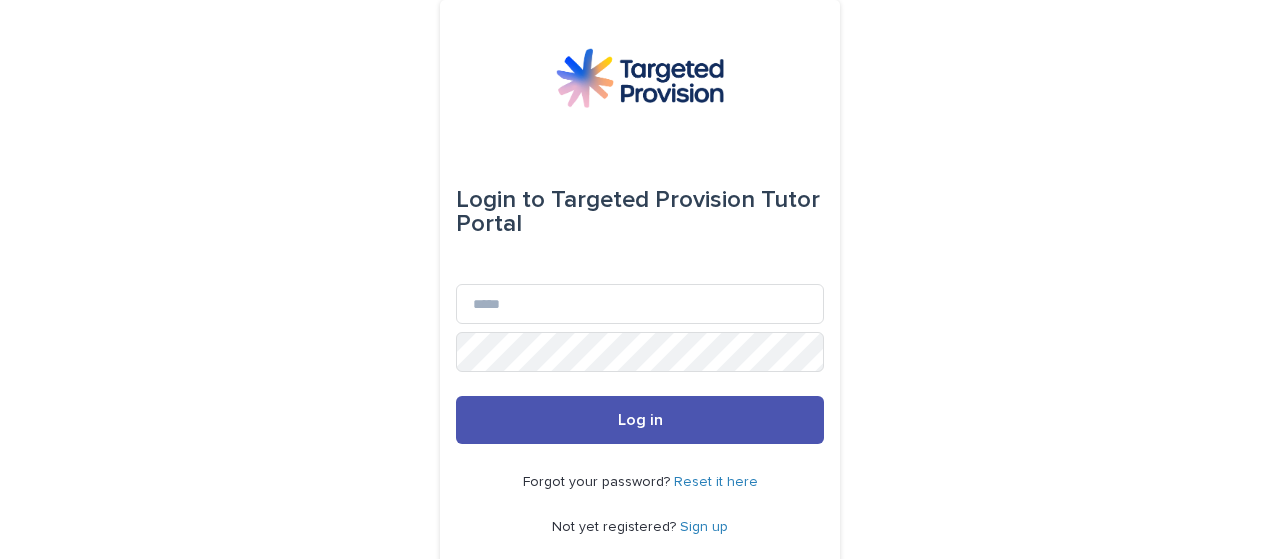 scroll, scrollTop: 0, scrollLeft: 0, axis: both 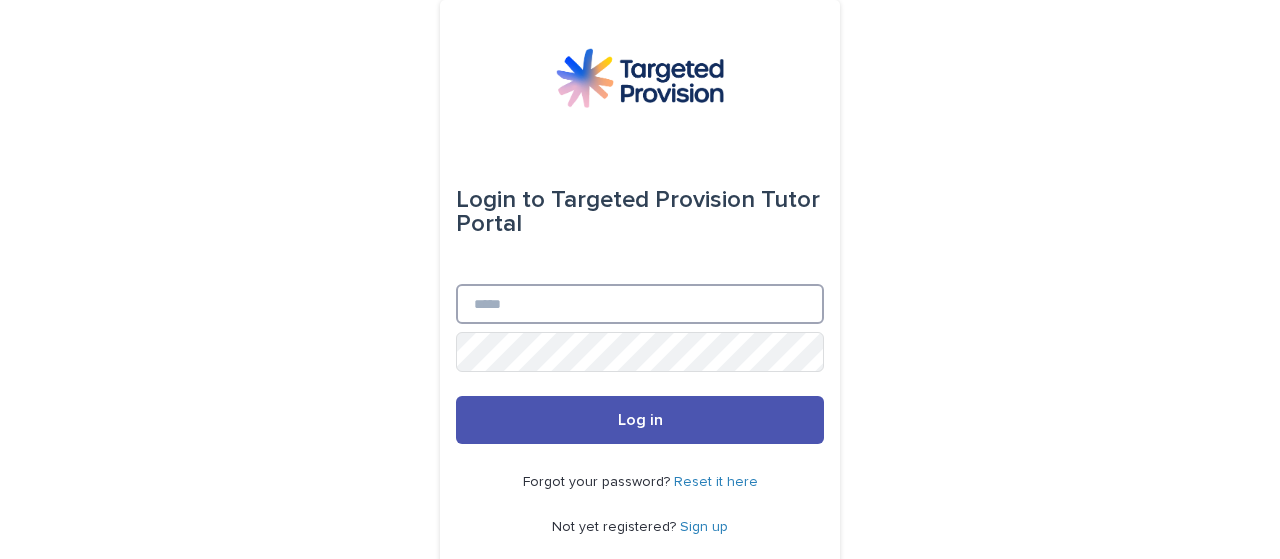type on "**********" 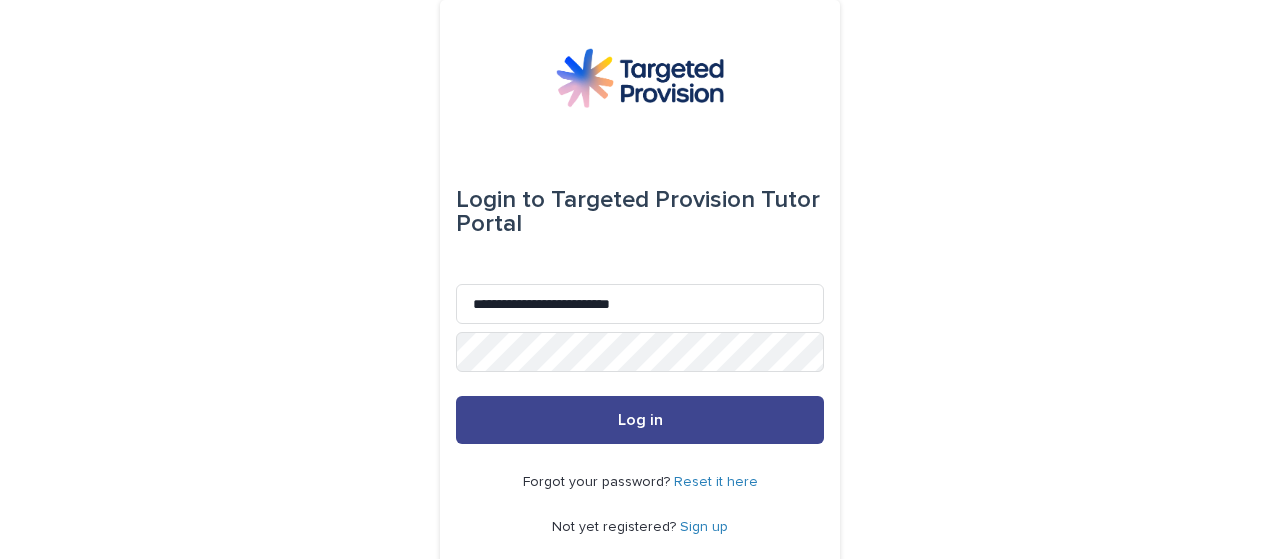drag, startPoint x: 0, startPoint y: 0, endPoint x: 646, endPoint y: 424, distance: 772.7173 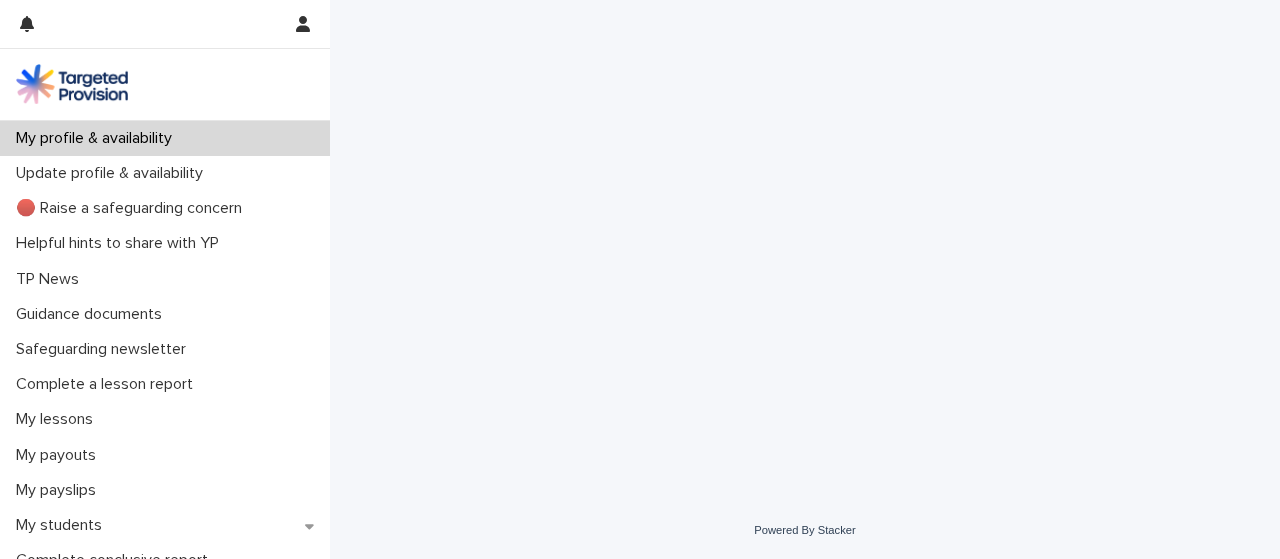 scroll, scrollTop: 0, scrollLeft: 0, axis: both 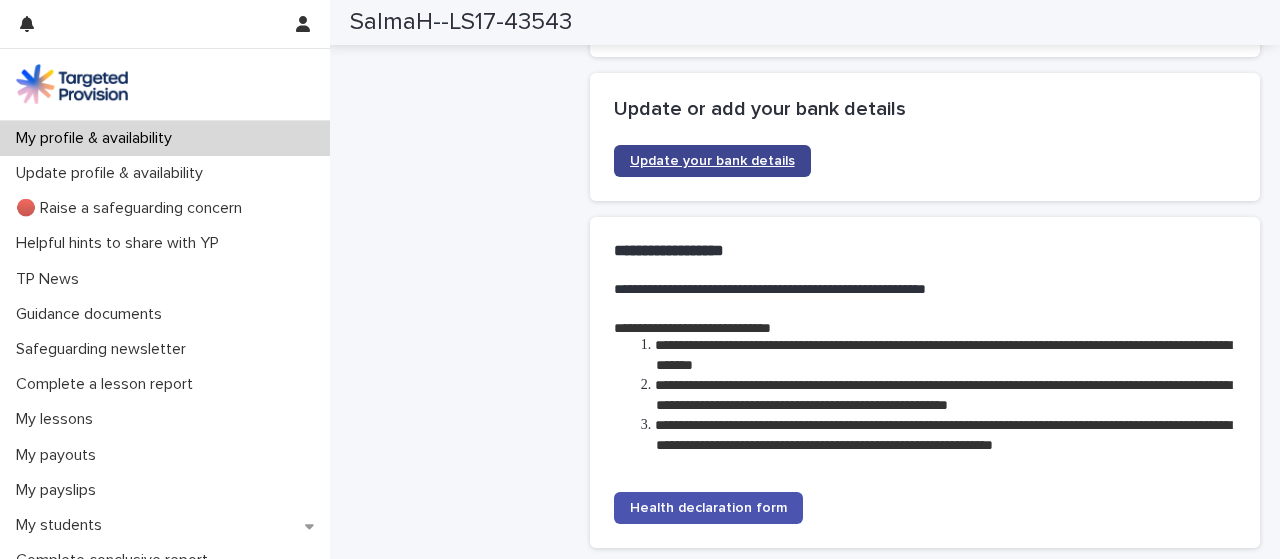 click on "Update your bank details" at bounding box center (712, 161) 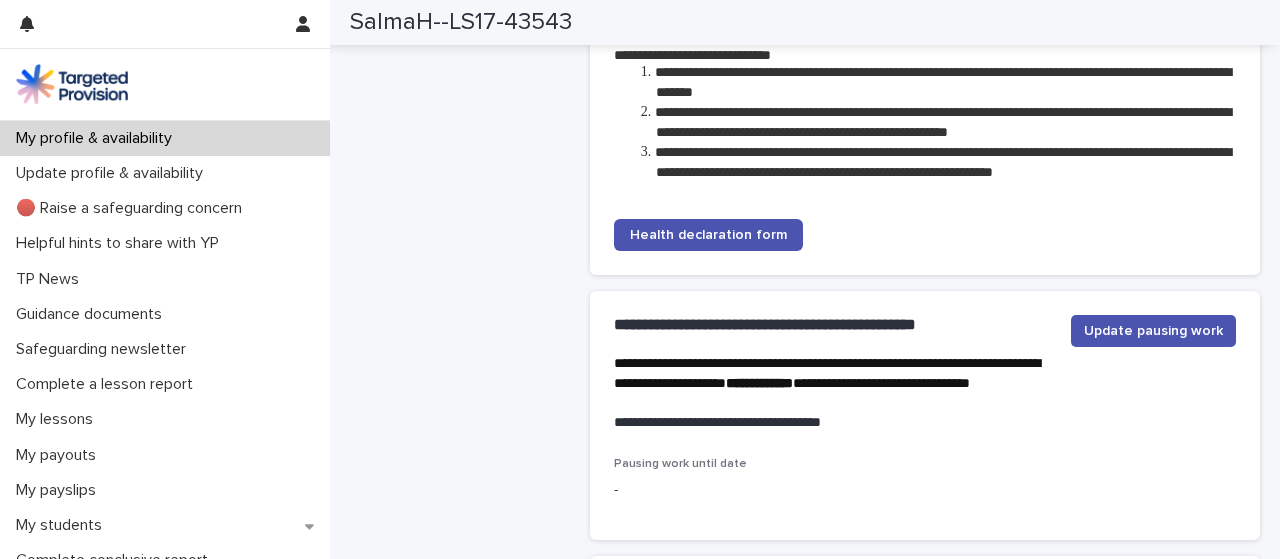 scroll, scrollTop: 3495, scrollLeft: 0, axis: vertical 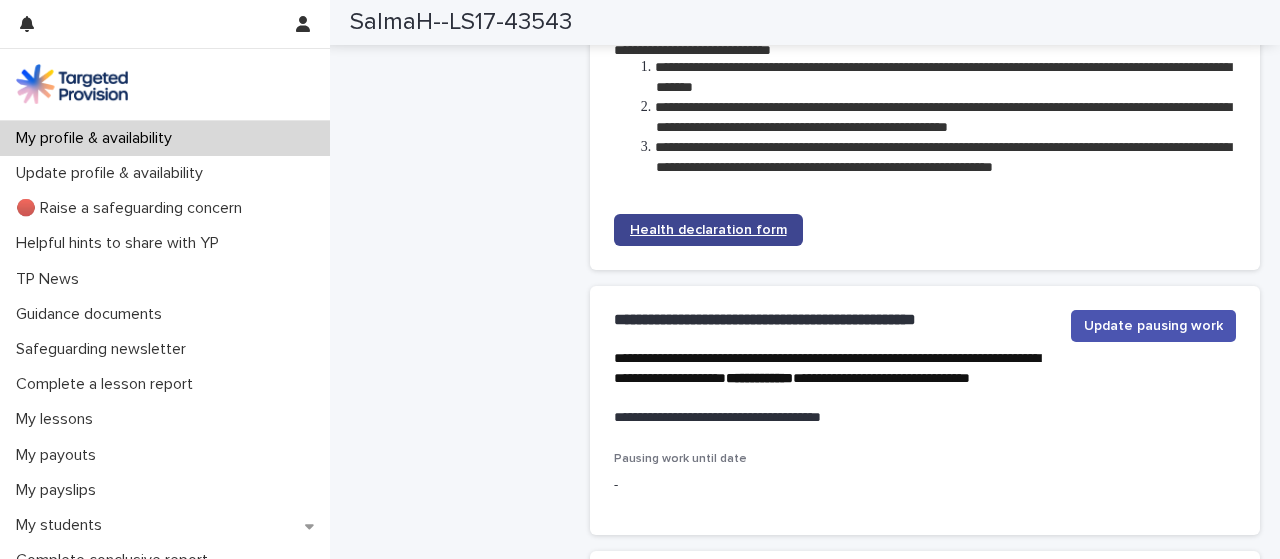 click on "Health declaration form" at bounding box center [708, 230] 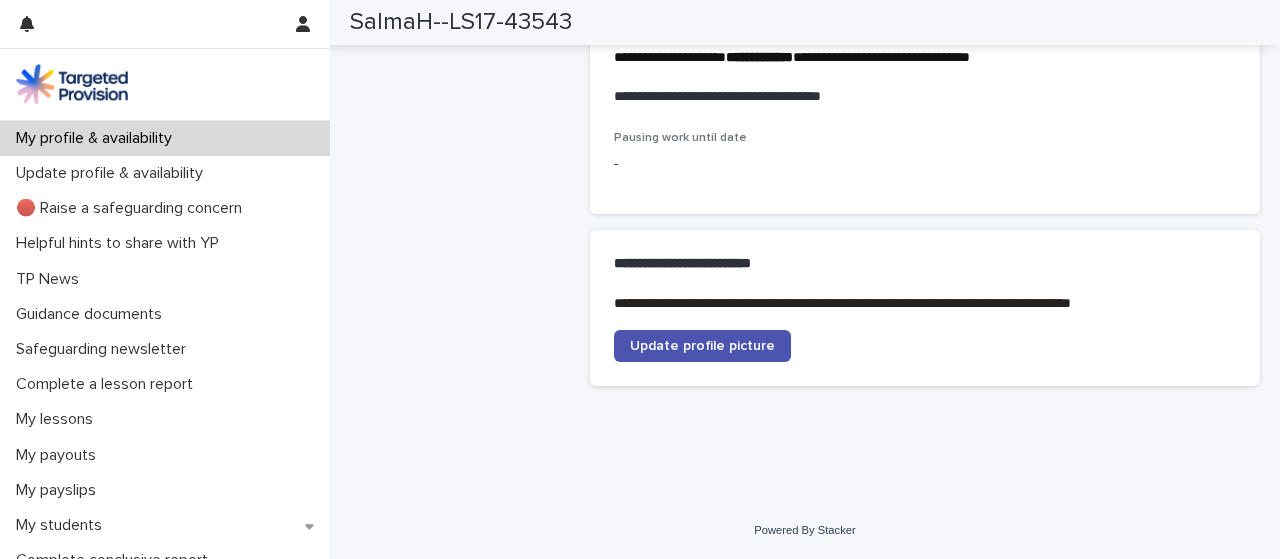scroll, scrollTop: 3855, scrollLeft: 0, axis: vertical 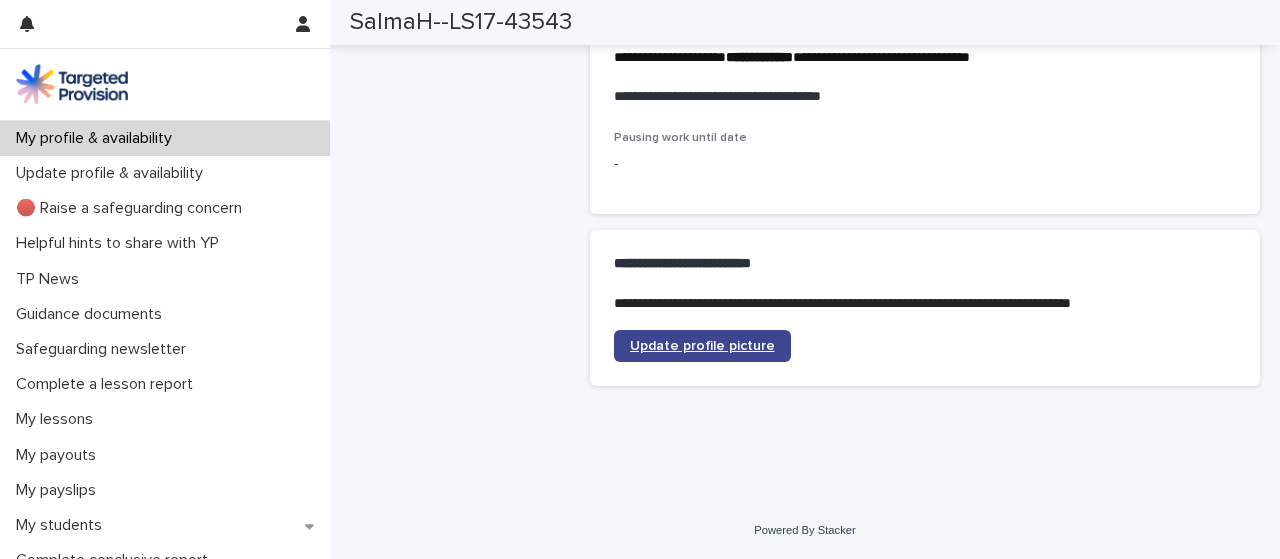 click on "Update profile picture" at bounding box center (702, 346) 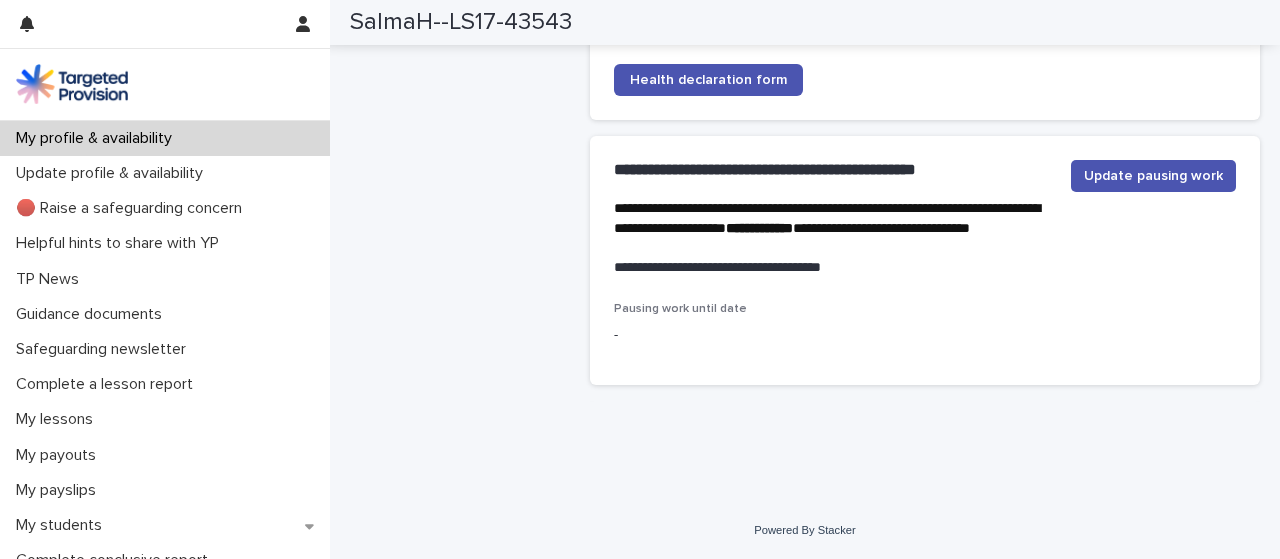 scroll, scrollTop: 3684, scrollLeft: 0, axis: vertical 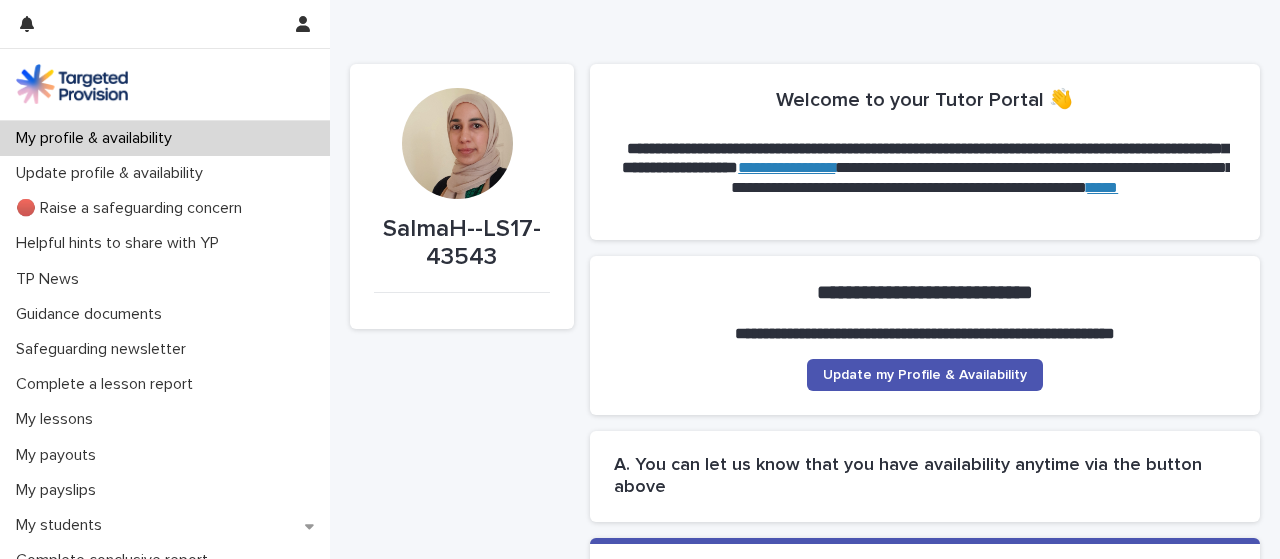 click at bounding box center (457, 143) 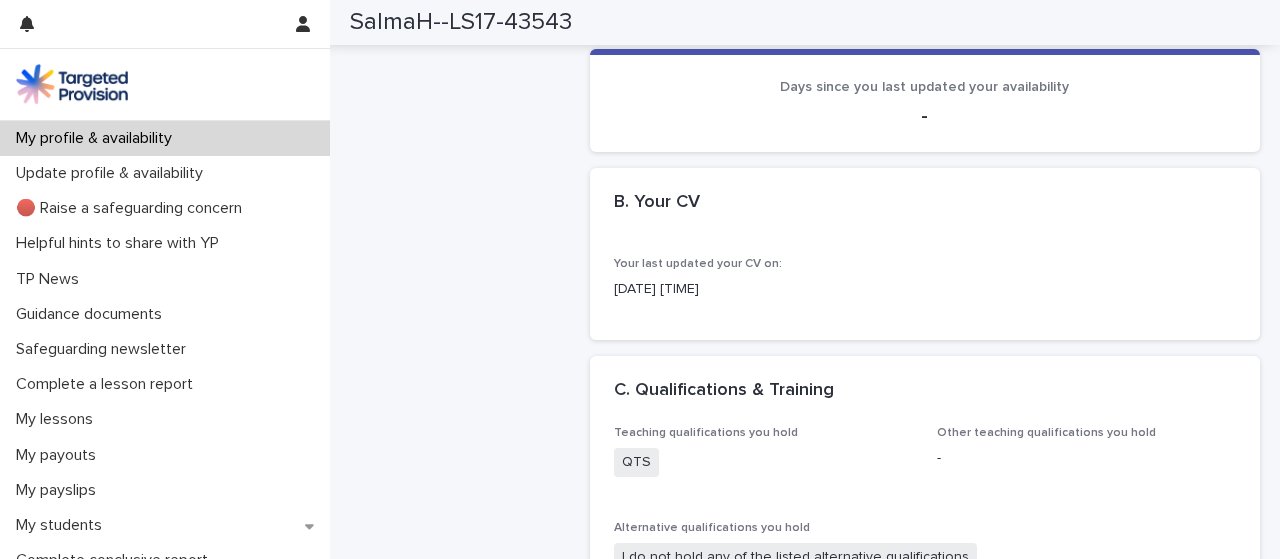 scroll, scrollTop: 0, scrollLeft: 0, axis: both 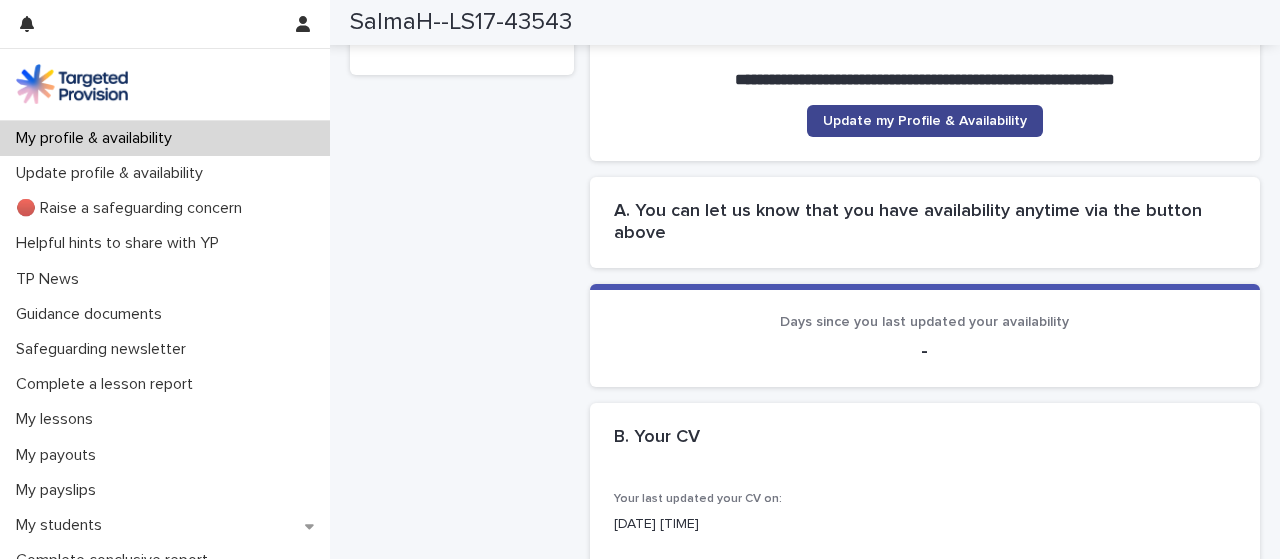 click on "Update my Profile & Availability" 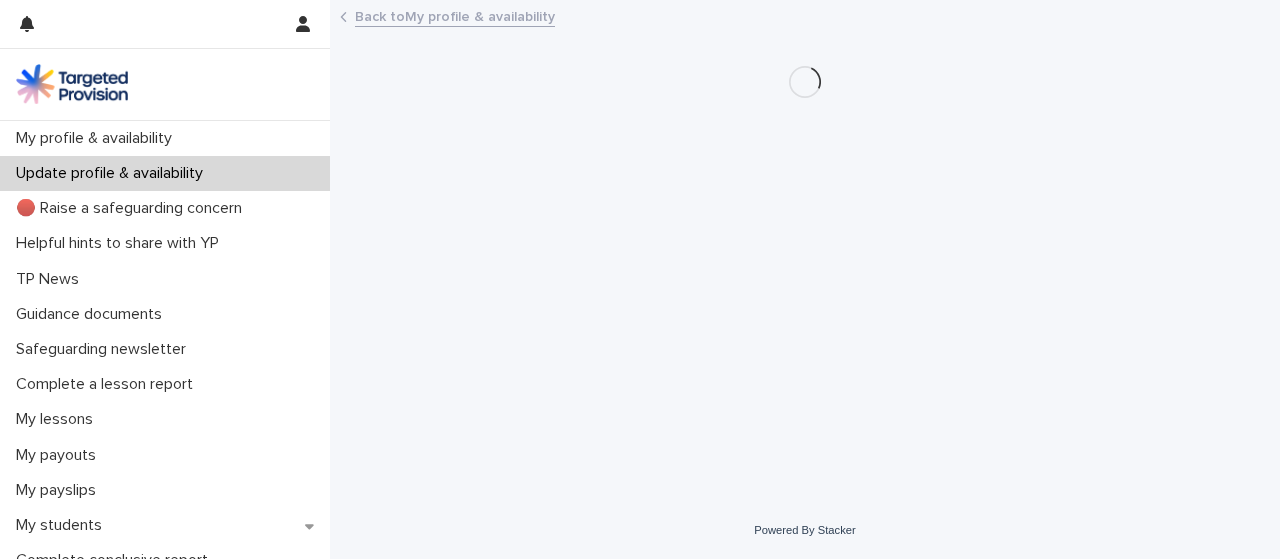 scroll, scrollTop: 0, scrollLeft: 0, axis: both 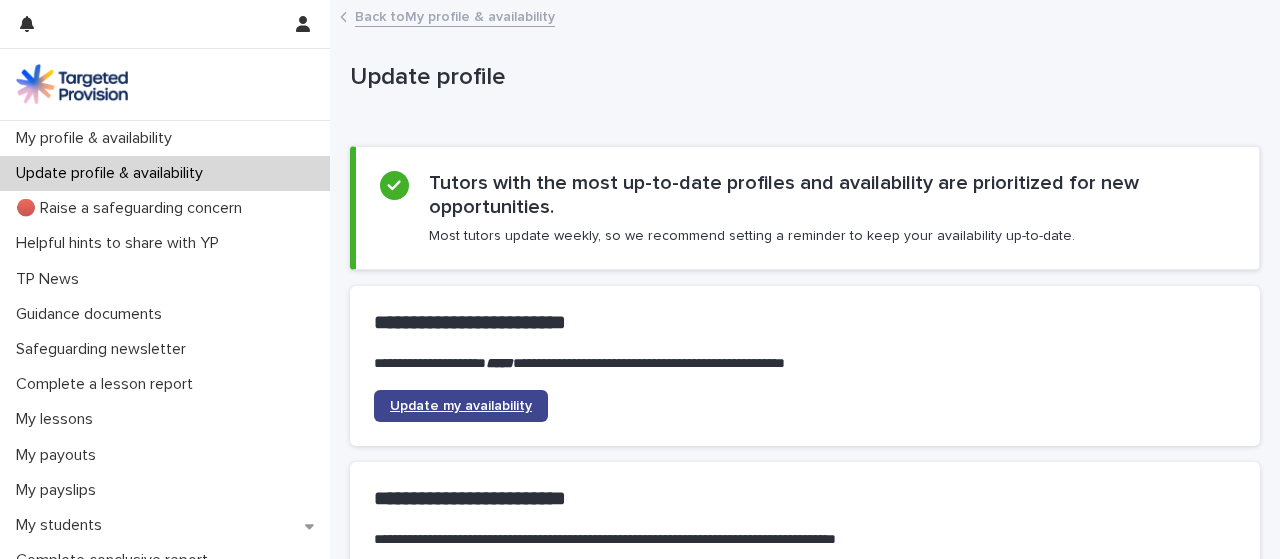 click on "Update my availability" 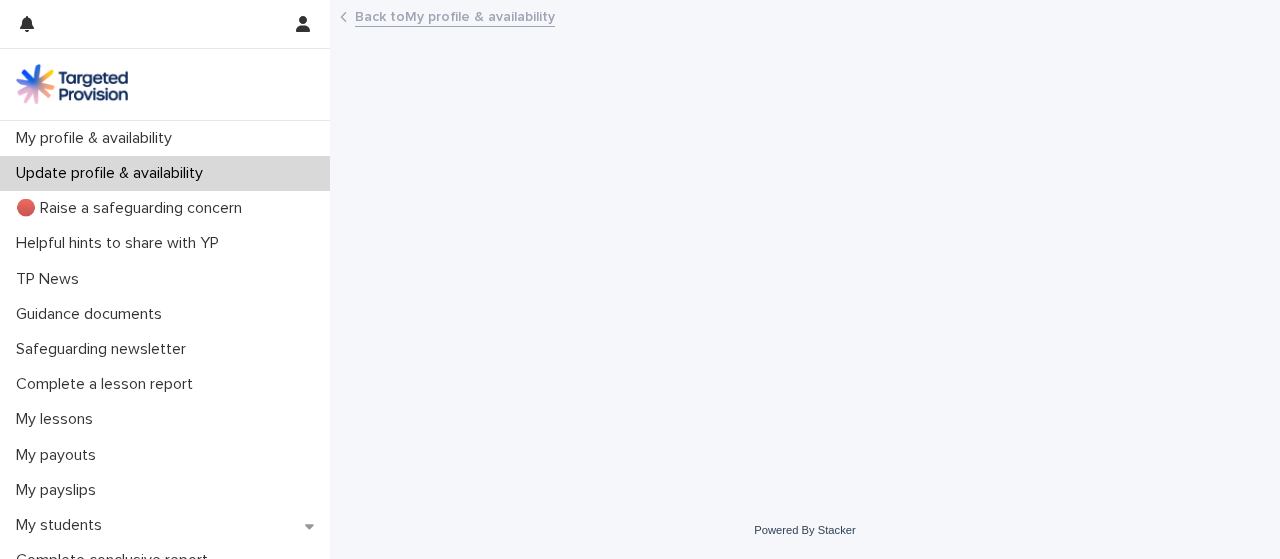 scroll, scrollTop: 0, scrollLeft: 0, axis: both 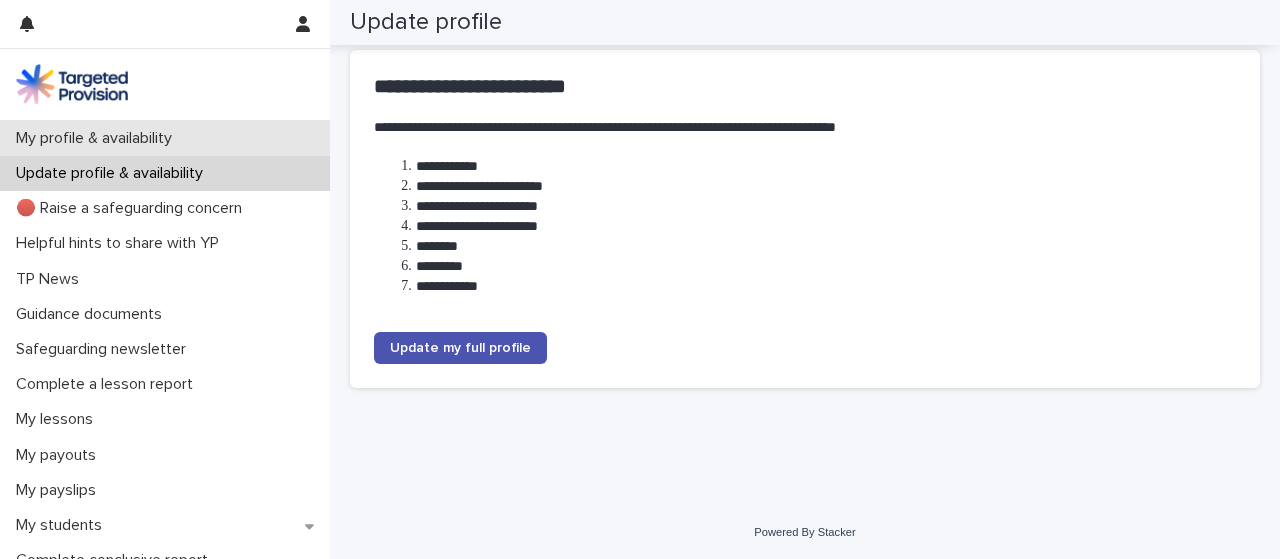 click on "My profile & availability" at bounding box center [98, 138] 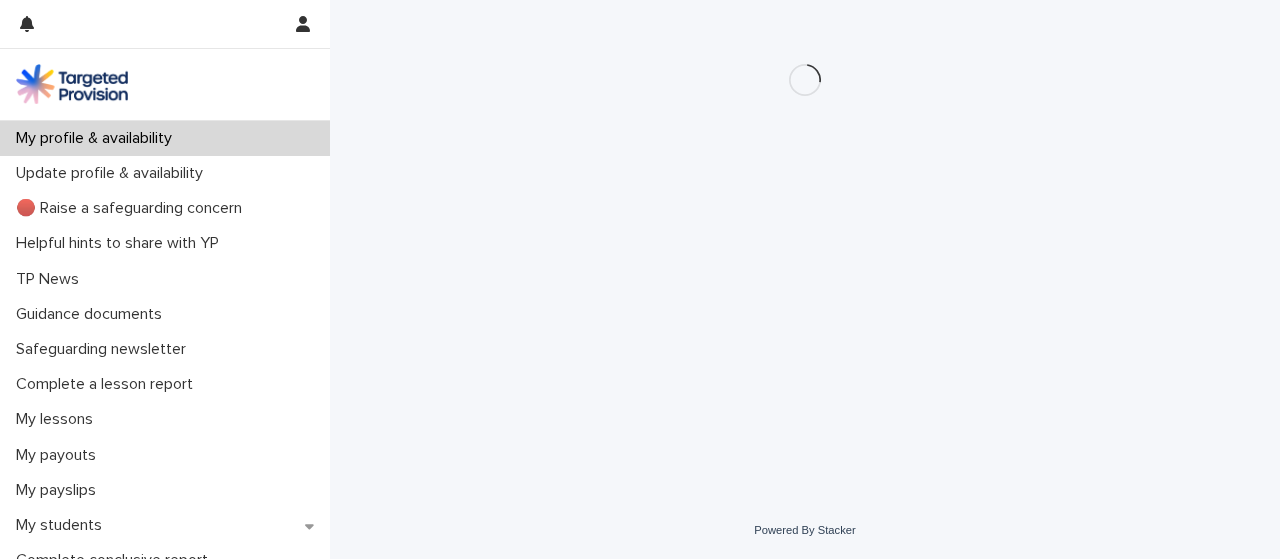 scroll, scrollTop: 0, scrollLeft: 0, axis: both 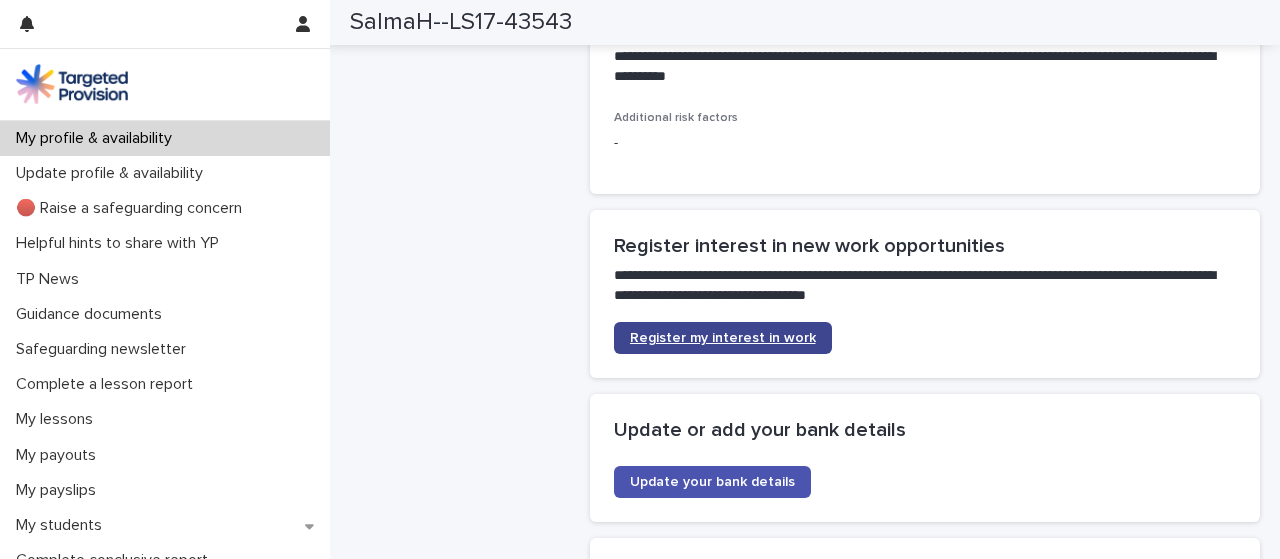 click on "Register my interest in work" at bounding box center (723, 338) 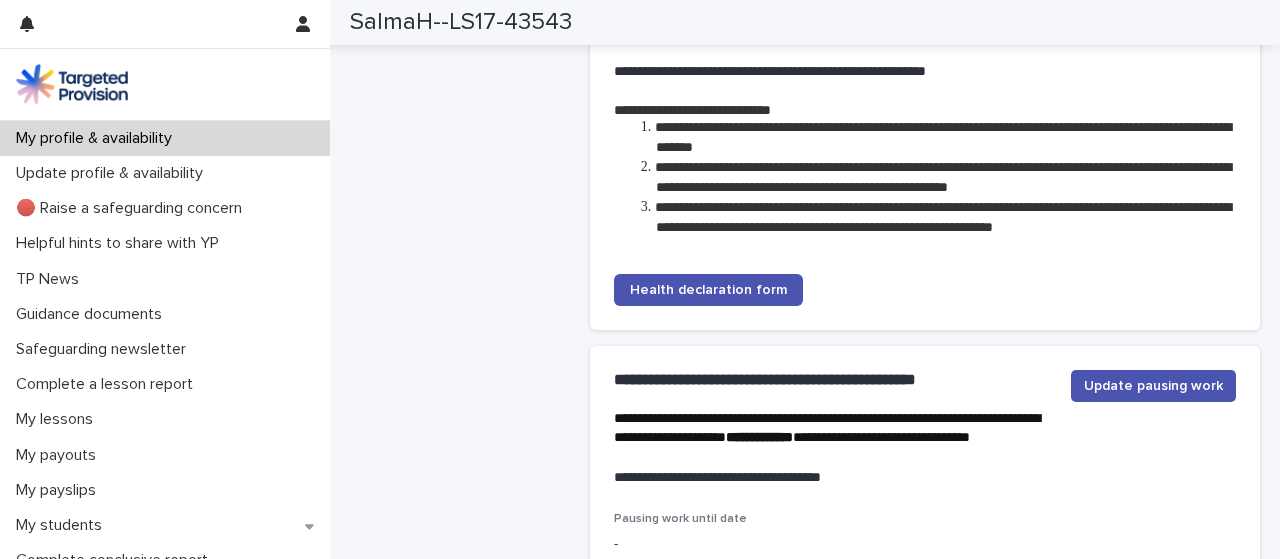 scroll, scrollTop: 4565, scrollLeft: 0, axis: vertical 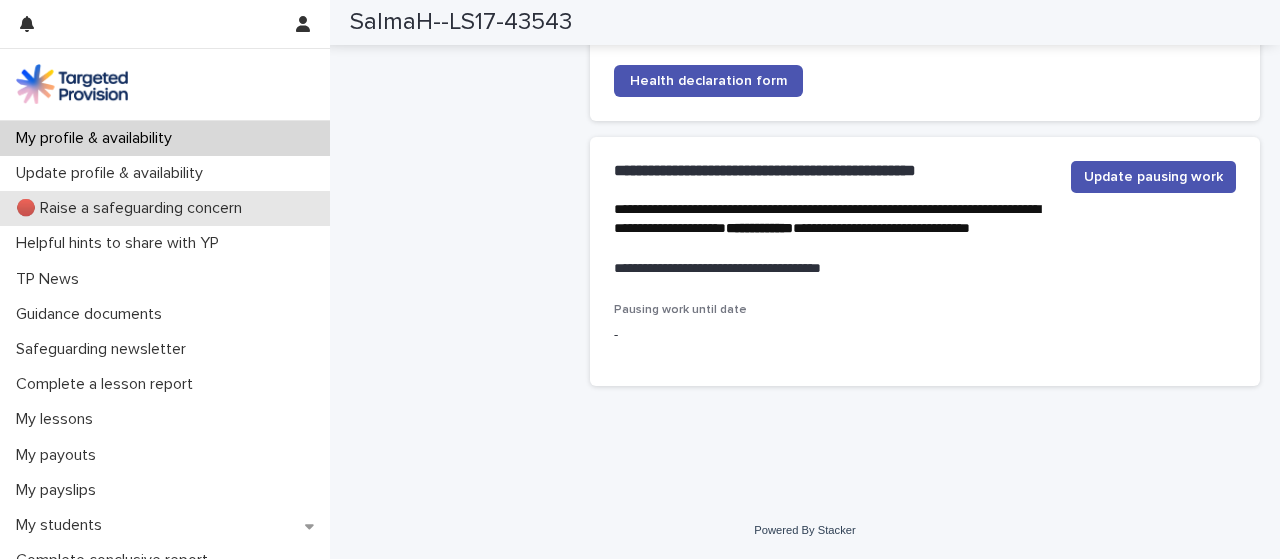 click on "🔴 Raise a safeguarding concern" at bounding box center [133, 208] 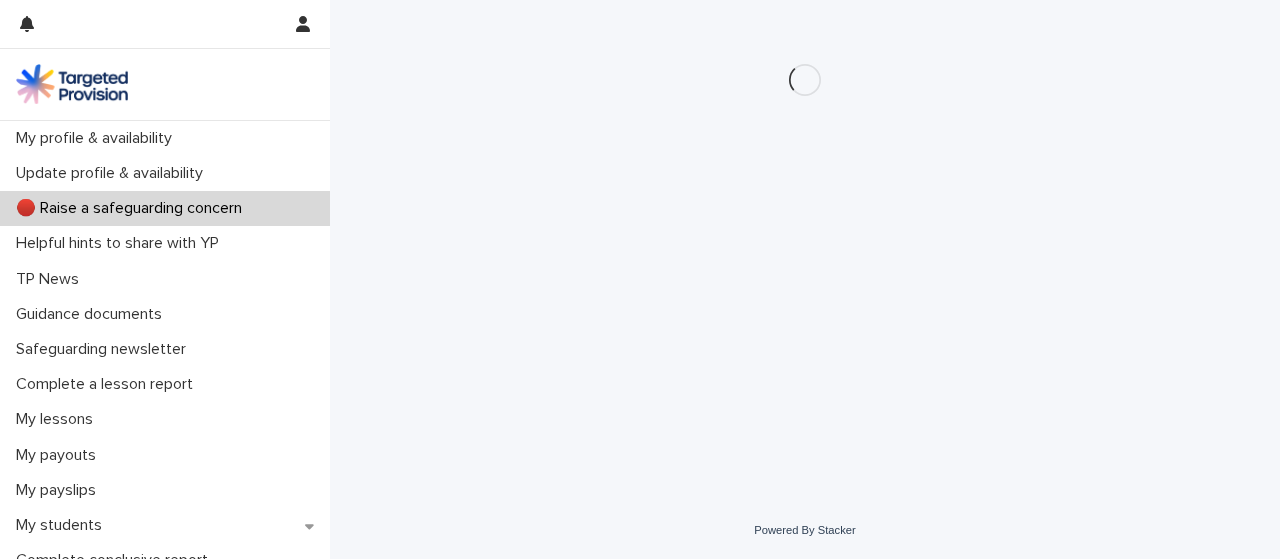 scroll, scrollTop: 0, scrollLeft: 0, axis: both 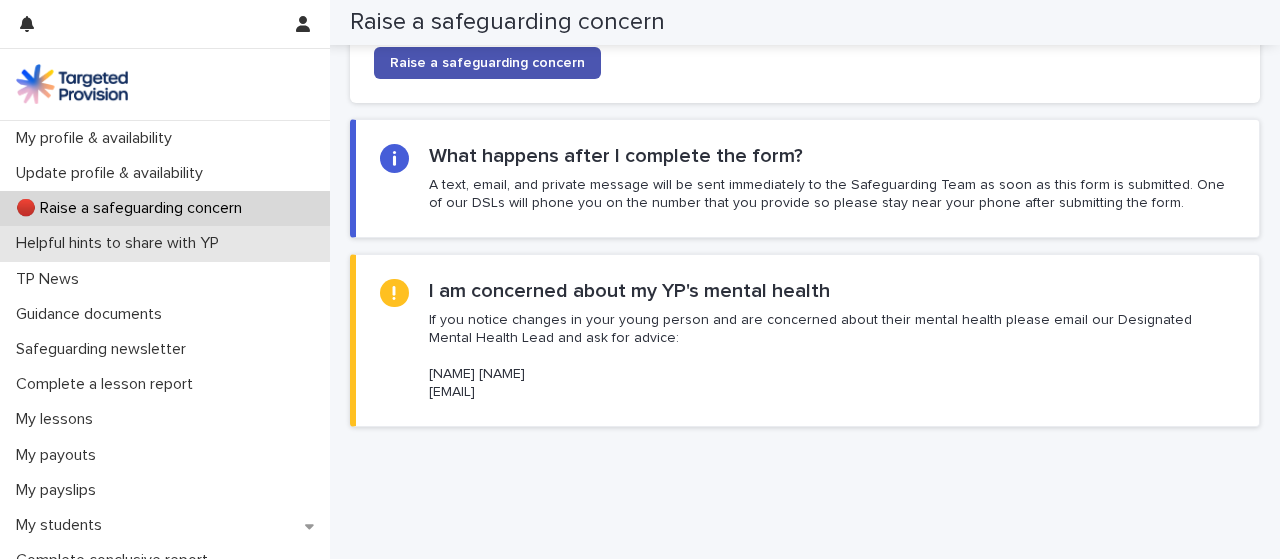 click on "Helpful hints to share with YP" at bounding box center (121, 243) 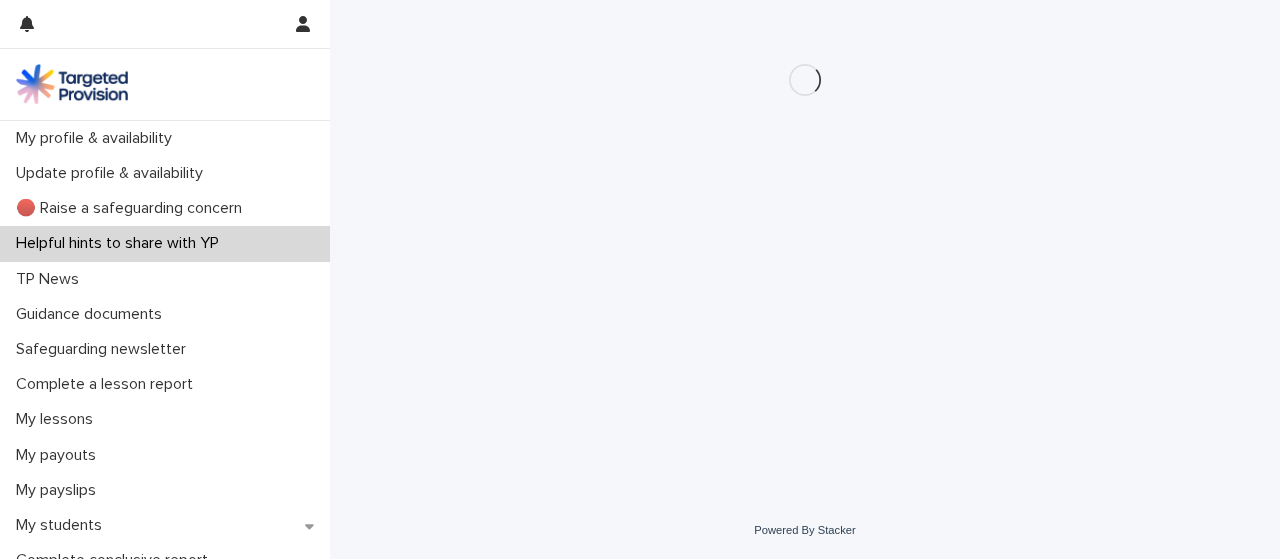 scroll, scrollTop: 0, scrollLeft: 0, axis: both 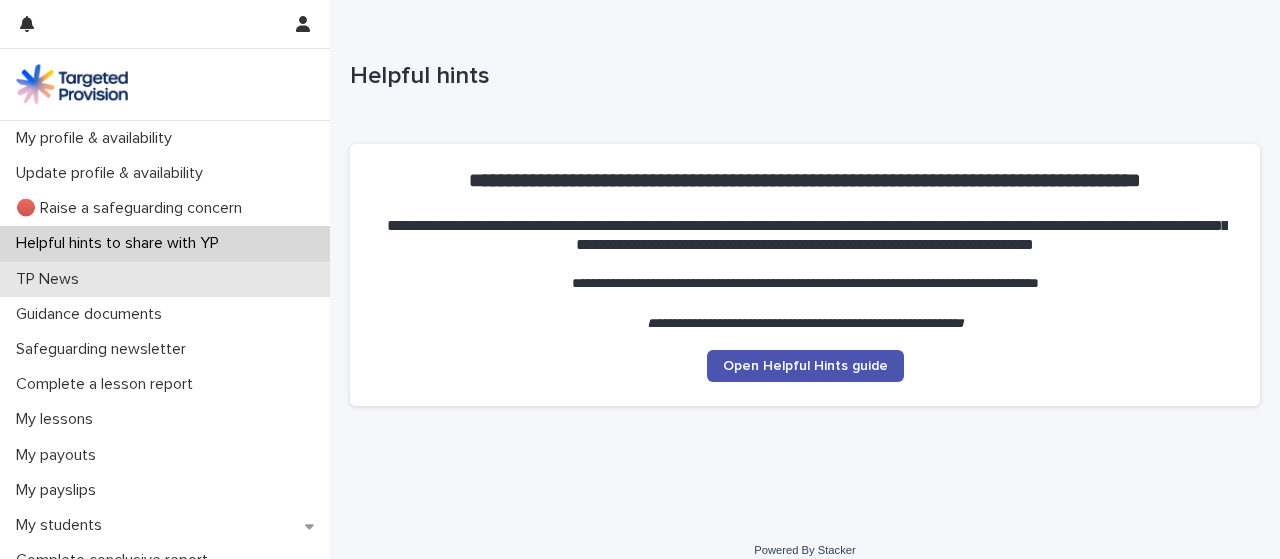 click on "TP News" at bounding box center [51, 279] 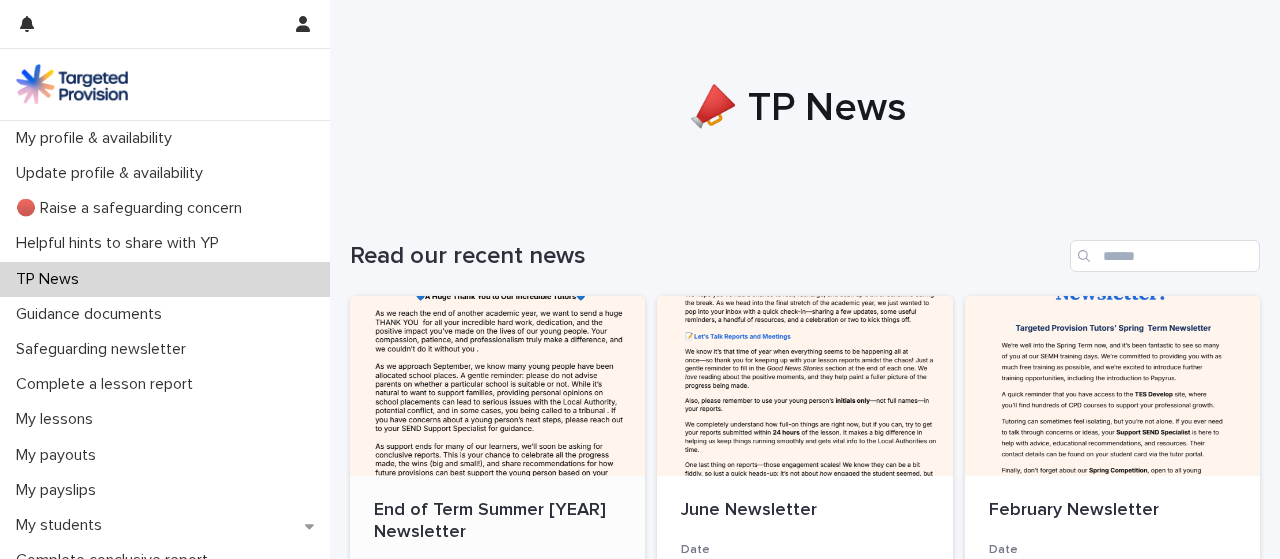 click at bounding box center [497, 386] 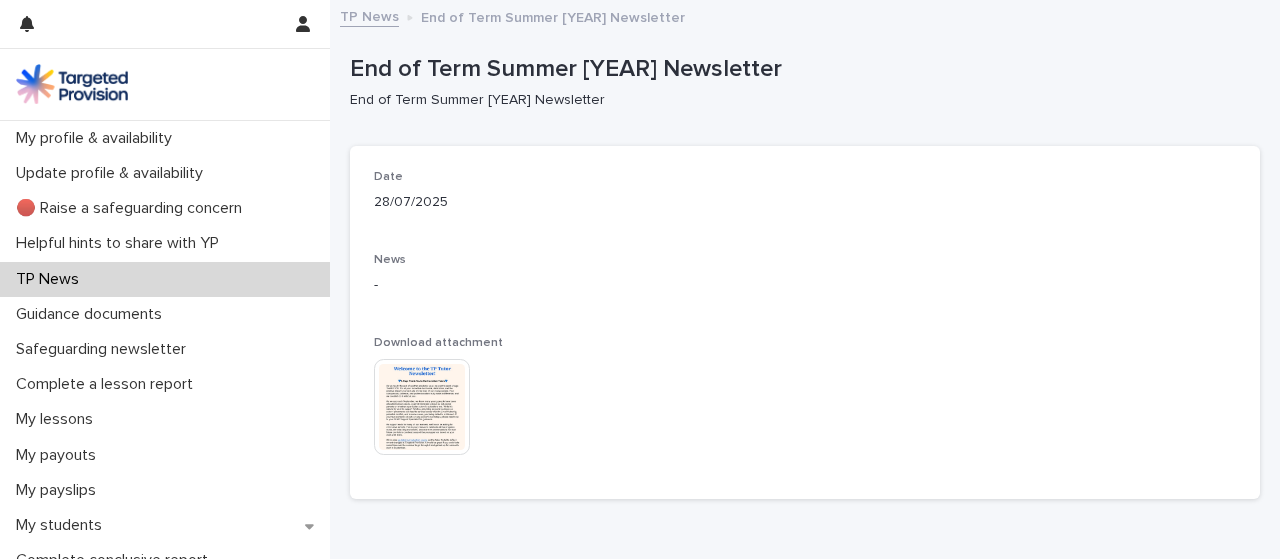 click at bounding box center (422, 407) 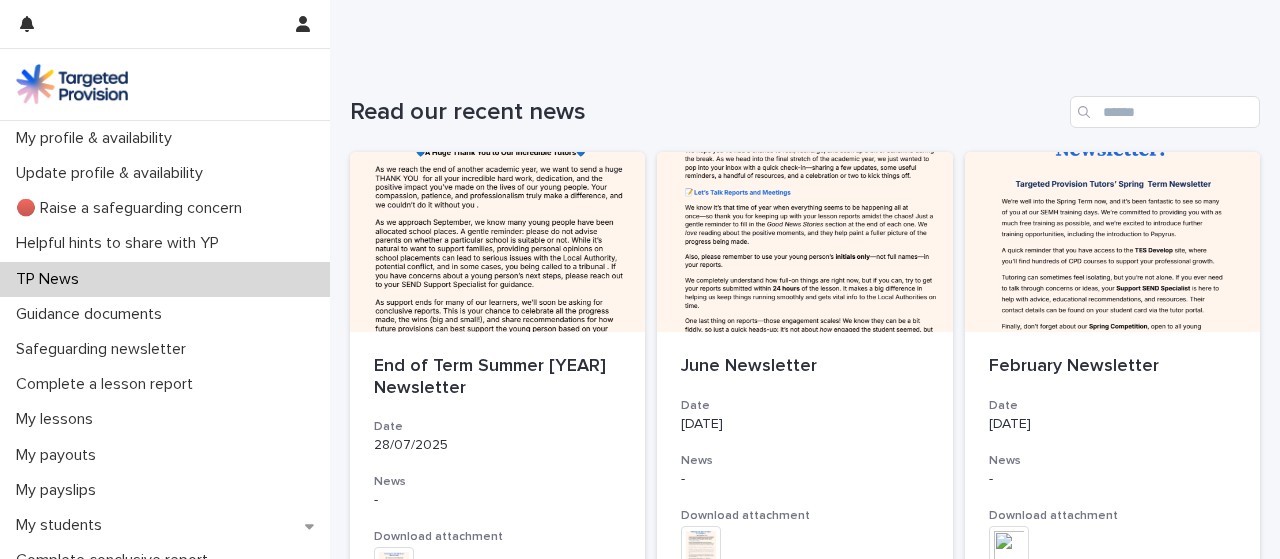 scroll, scrollTop: 0, scrollLeft: 0, axis: both 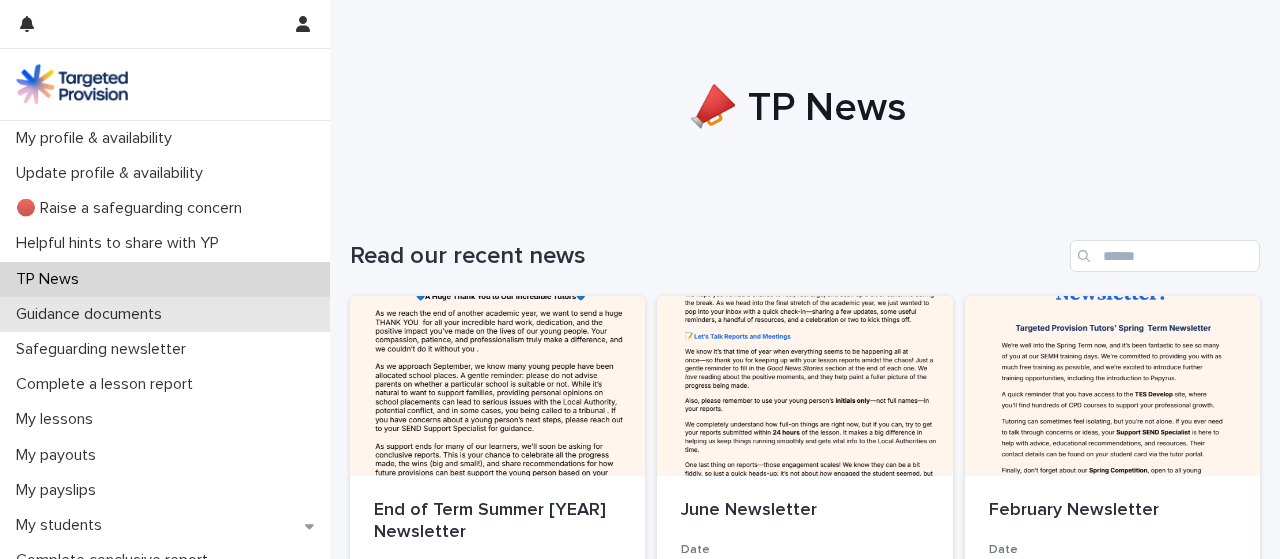 click on "Guidance documents" at bounding box center [93, 314] 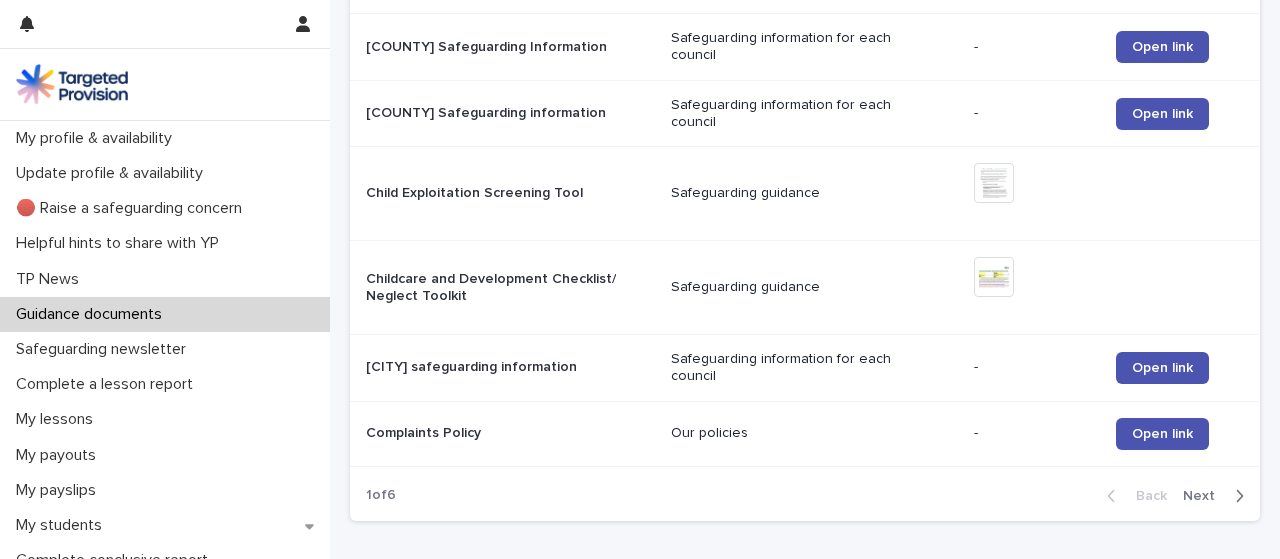scroll, scrollTop: 2135, scrollLeft: 0, axis: vertical 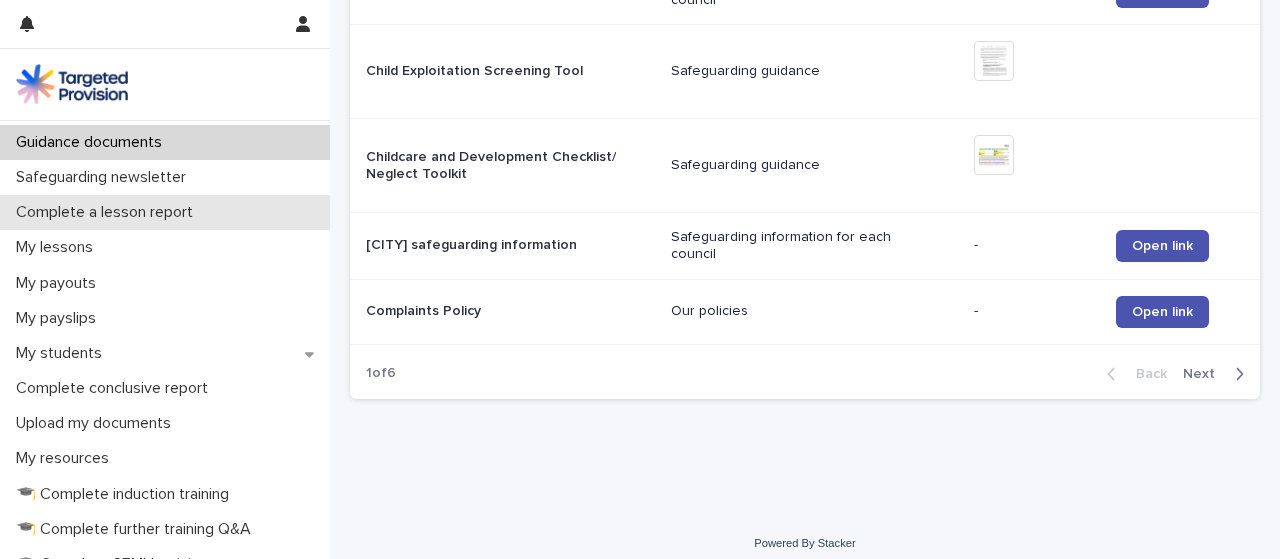 click on "Complete a lesson report" at bounding box center (108, 212) 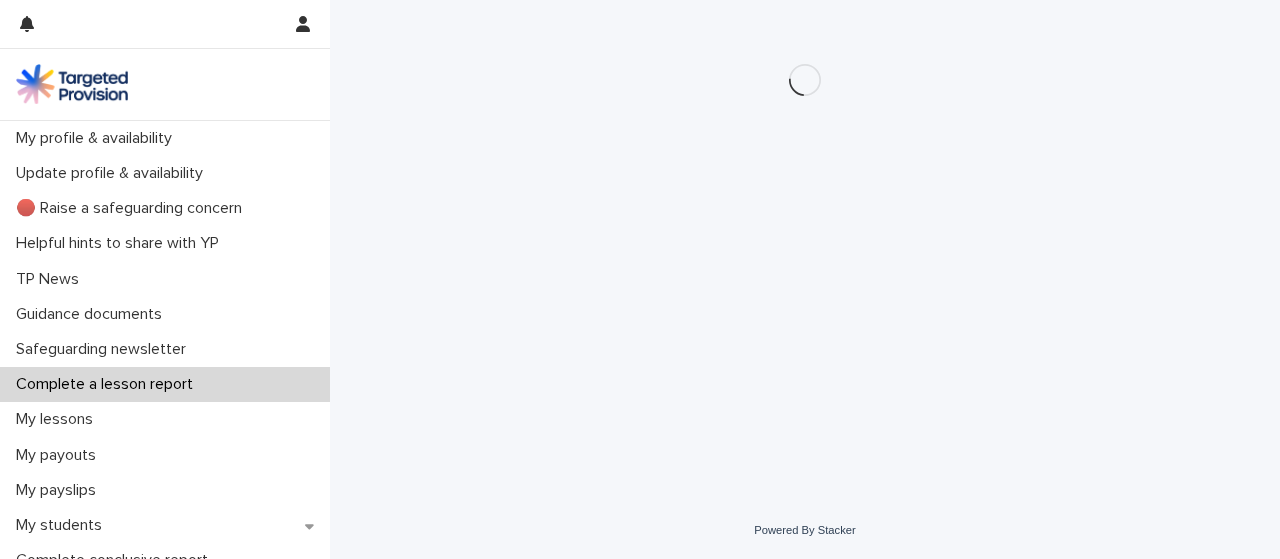 scroll, scrollTop: 0, scrollLeft: 0, axis: both 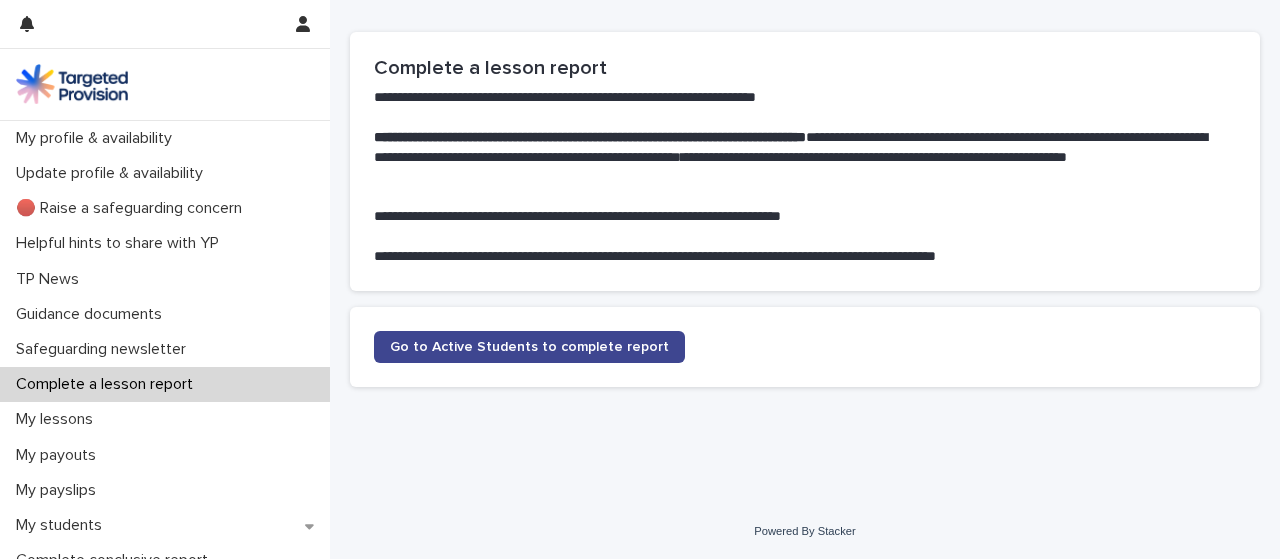 click on "Go to Active Students to complete report" at bounding box center [529, 347] 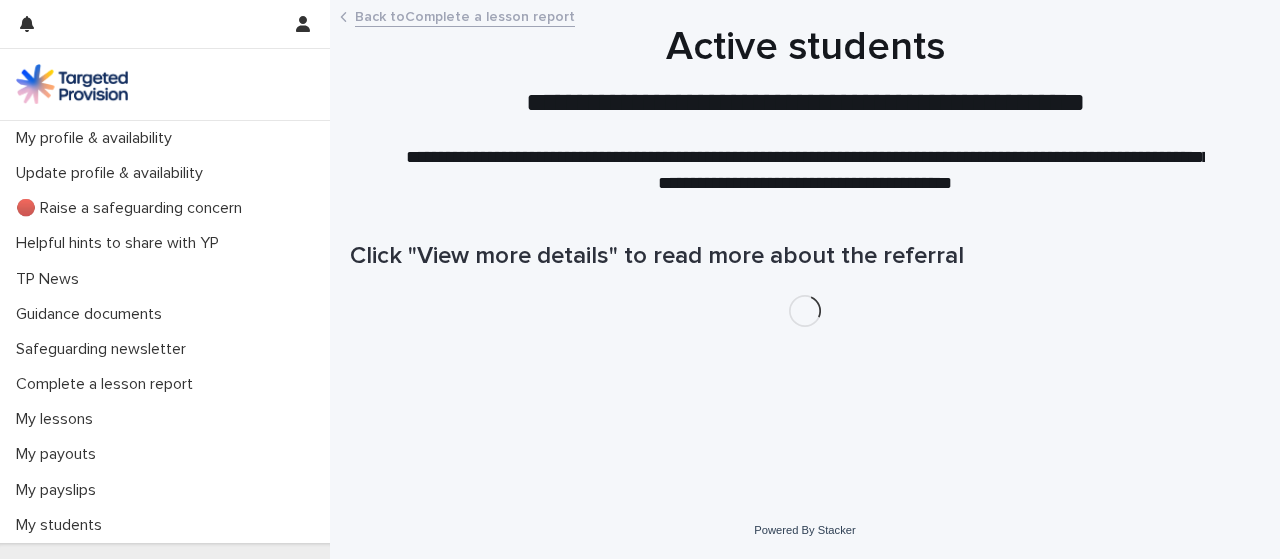 scroll, scrollTop: 0, scrollLeft: 0, axis: both 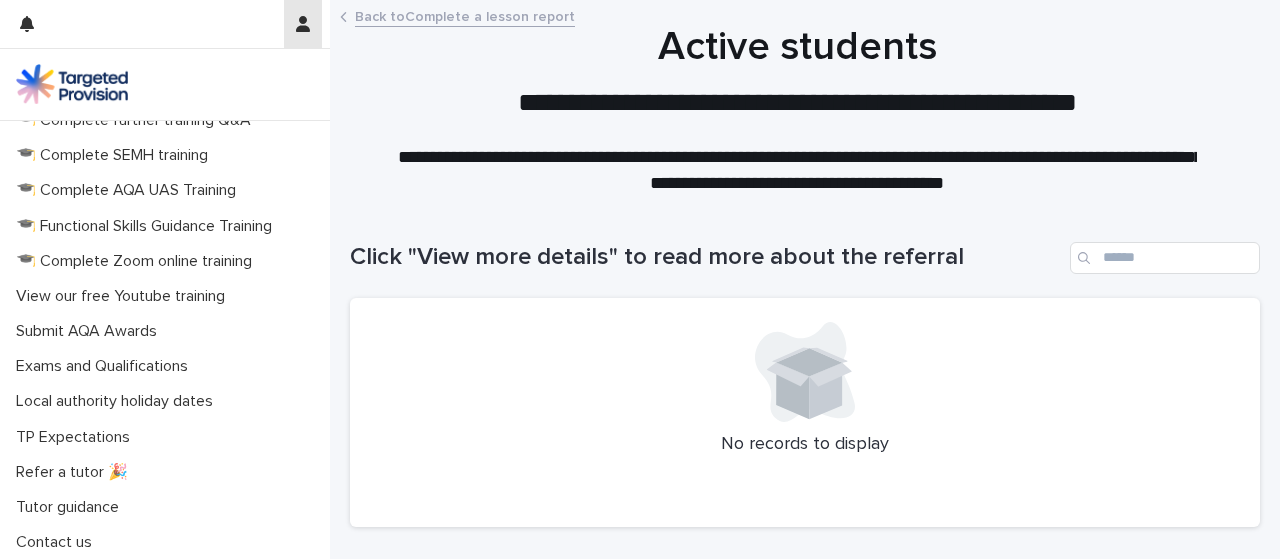 click at bounding box center (303, 24) 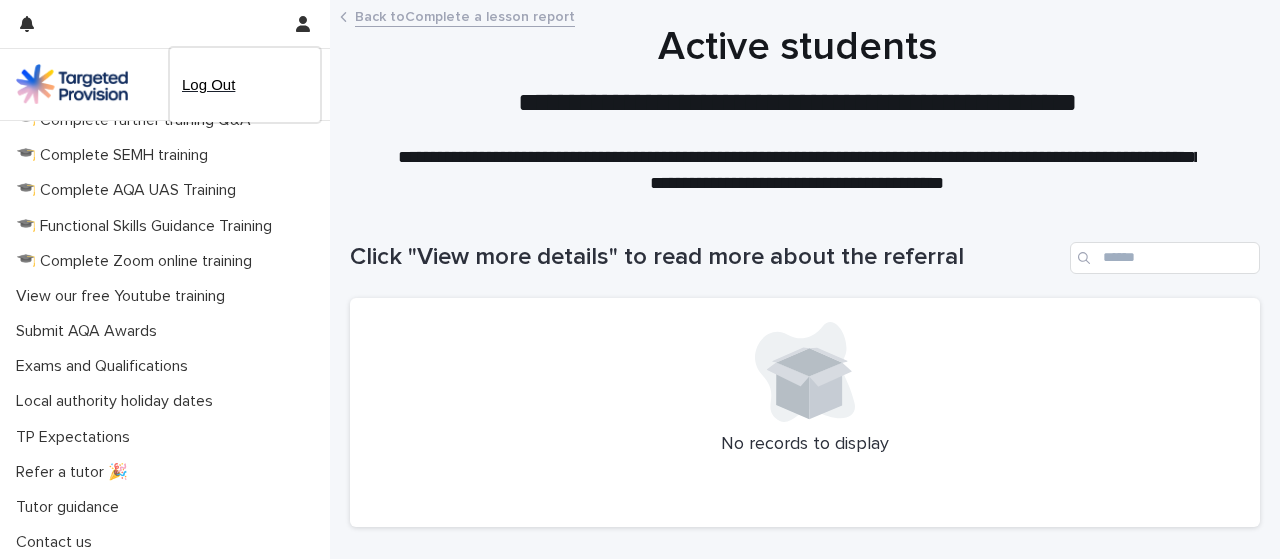 click on "Log Out" at bounding box center (245, 85) 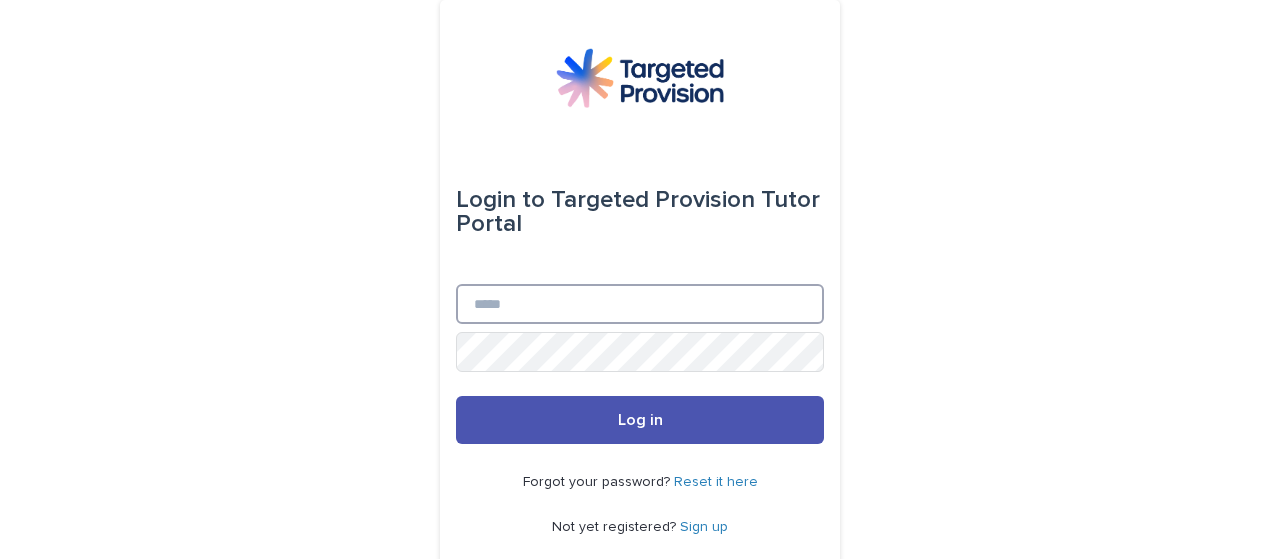 type on "**********" 